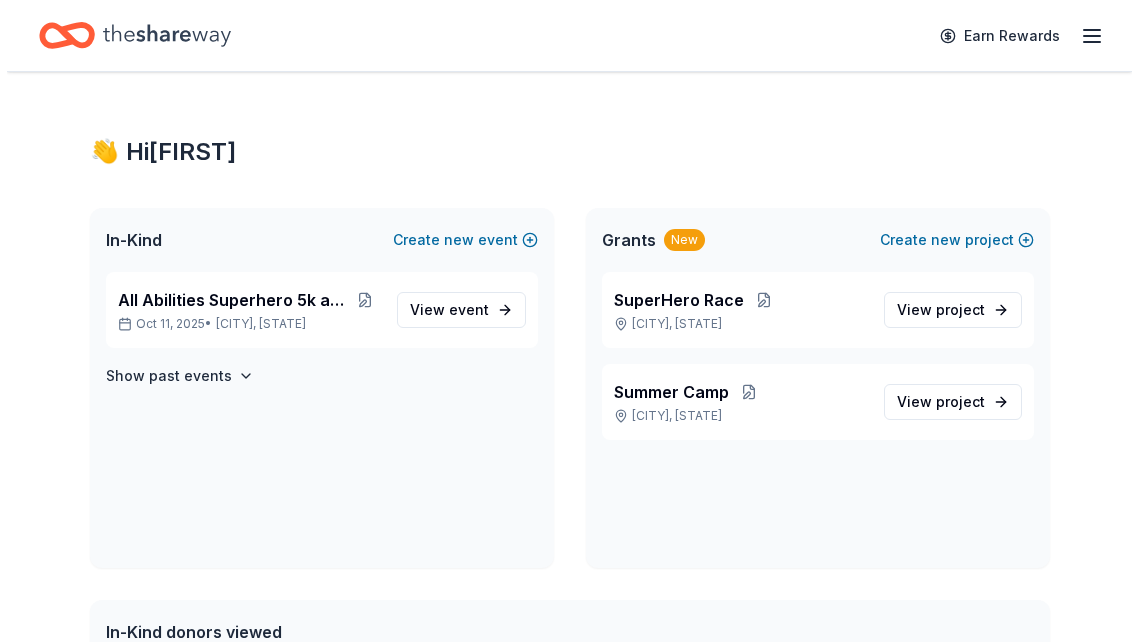 scroll, scrollTop: 0, scrollLeft: 0, axis: both 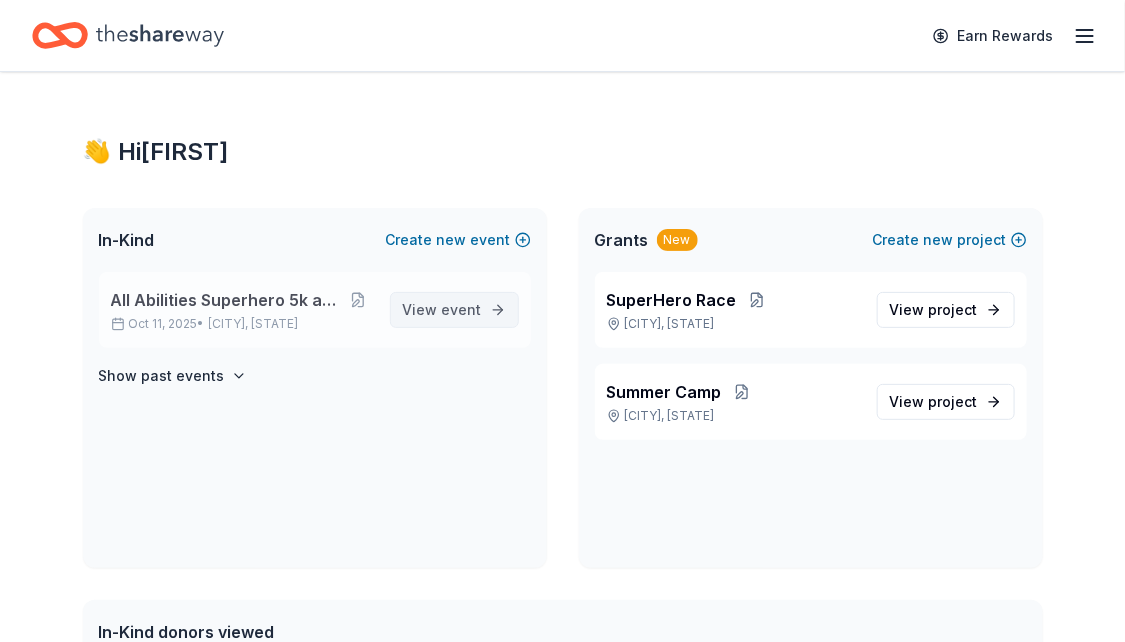 click on "View   event" at bounding box center (442, 310) 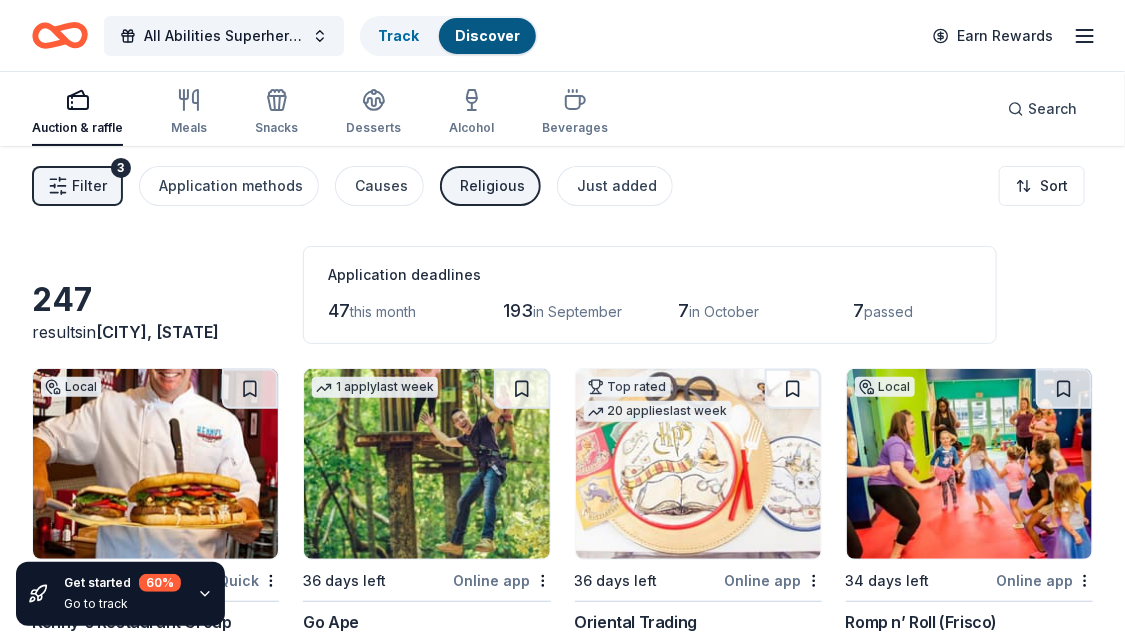 click on "Filter 3" at bounding box center [77, 186] 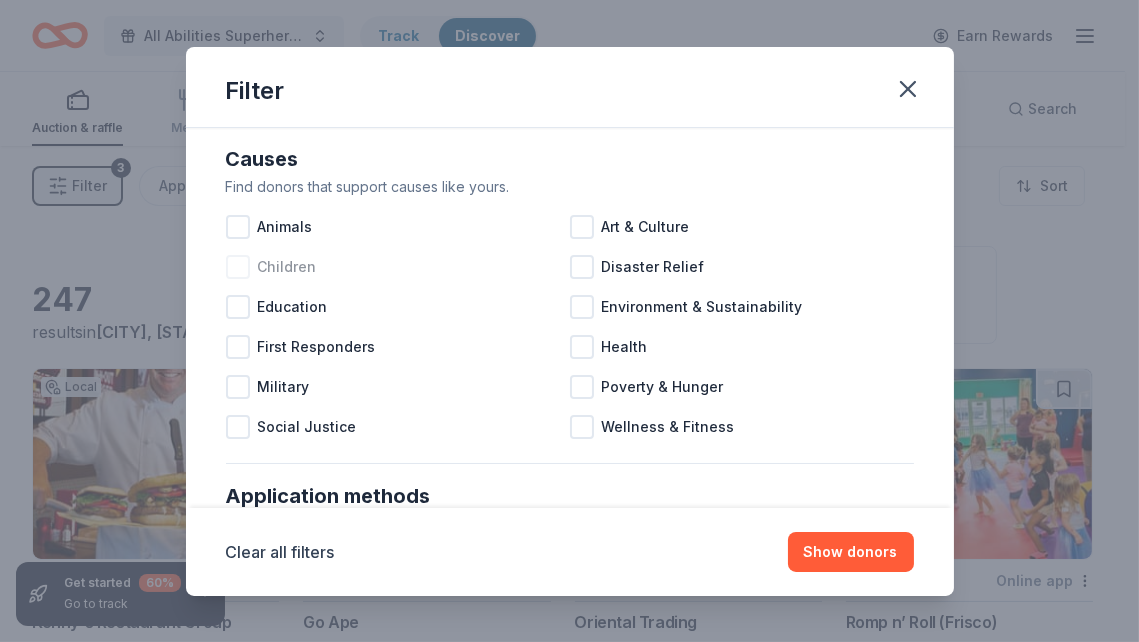 scroll, scrollTop: 22, scrollLeft: 0, axis: vertical 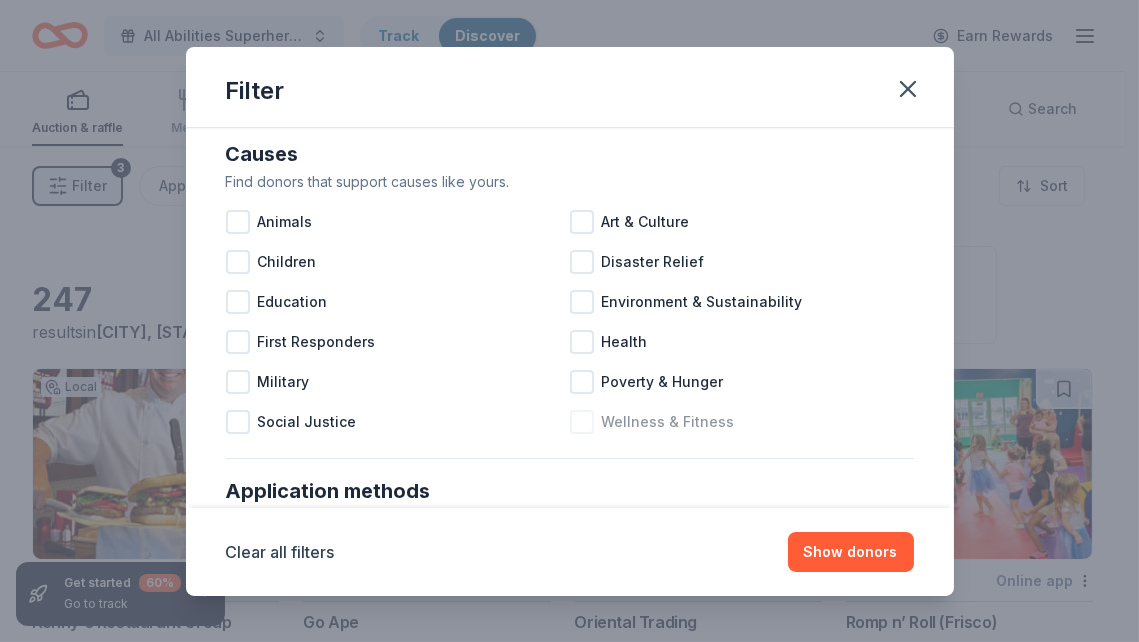 click at bounding box center [582, 422] 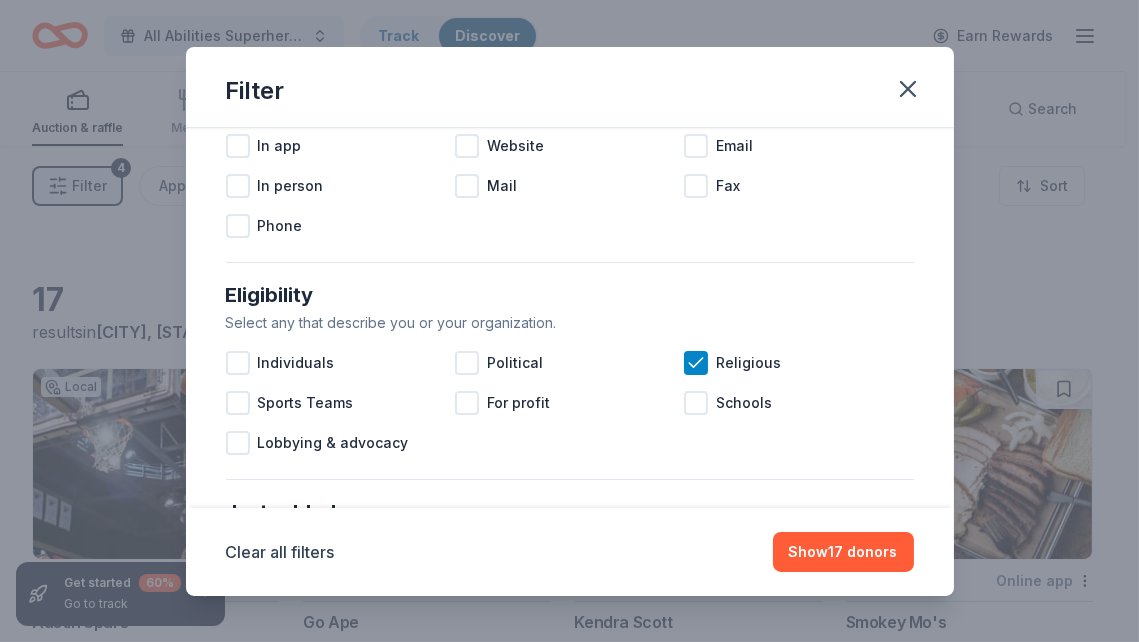 scroll, scrollTop: 449, scrollLeft: 0, axis: vertical 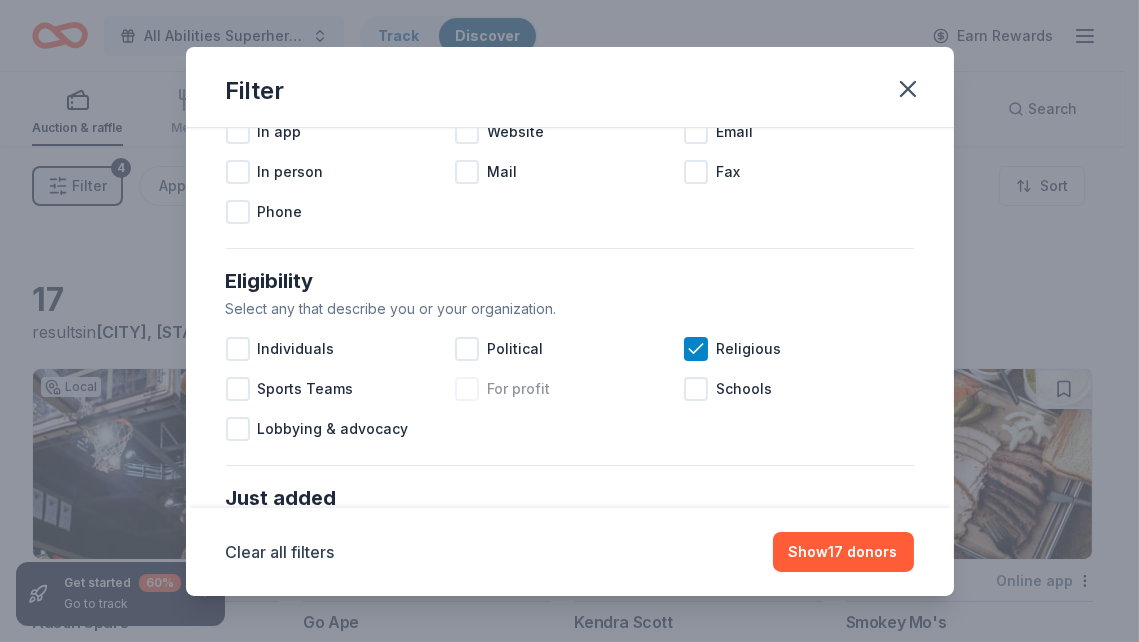 click at bounding box center (467, 389) 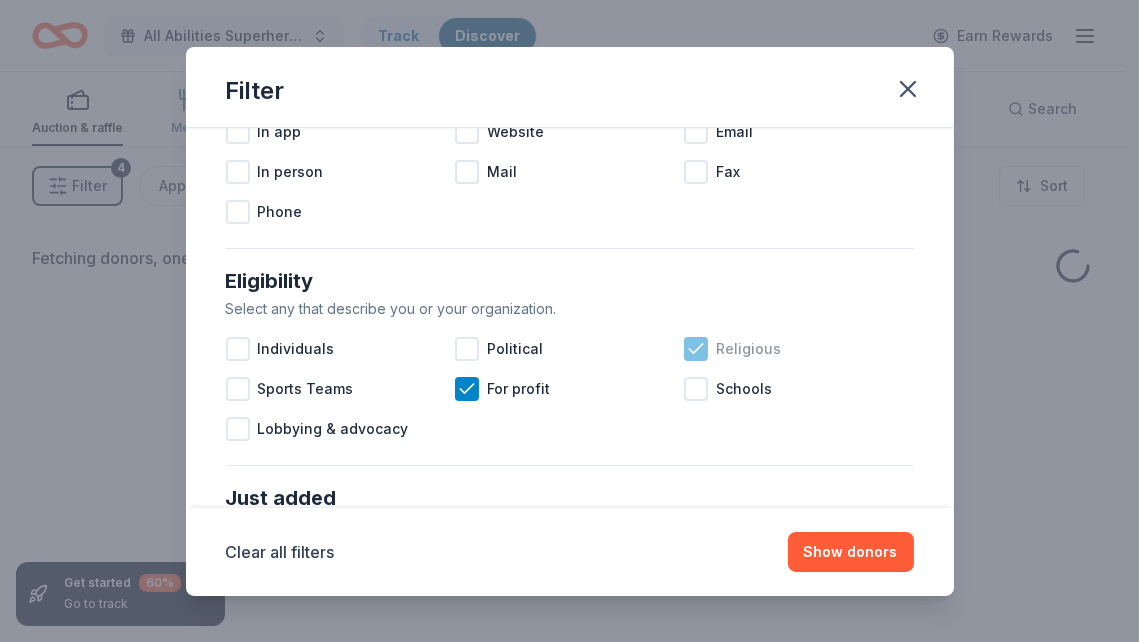 click 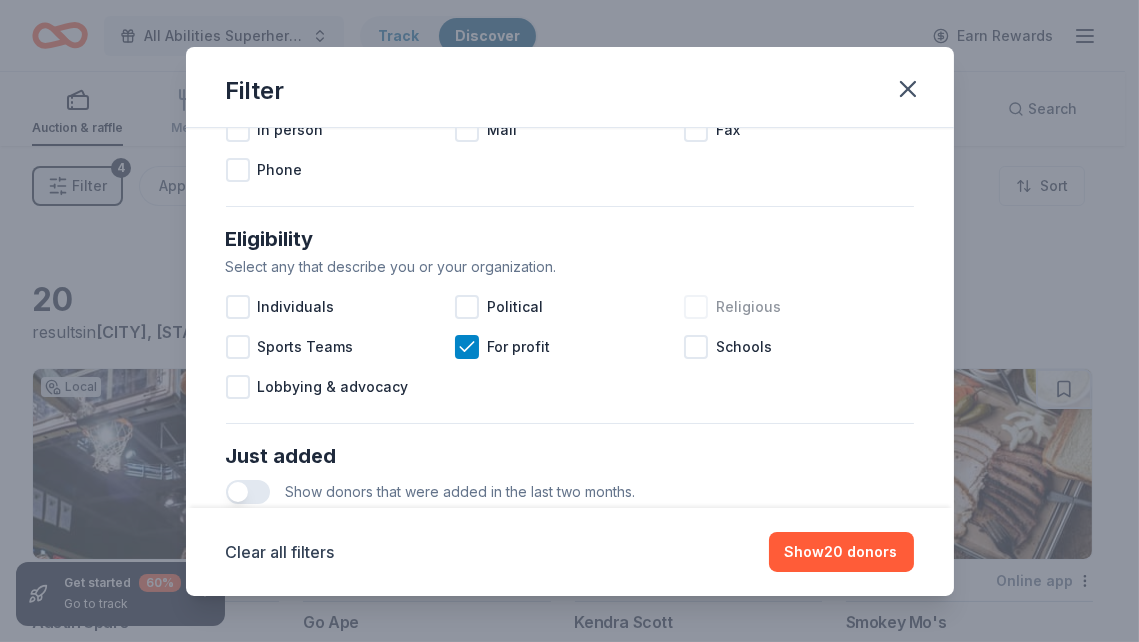 scroll, scrollTop: 465, scrollLeft: 0, axis: vertical 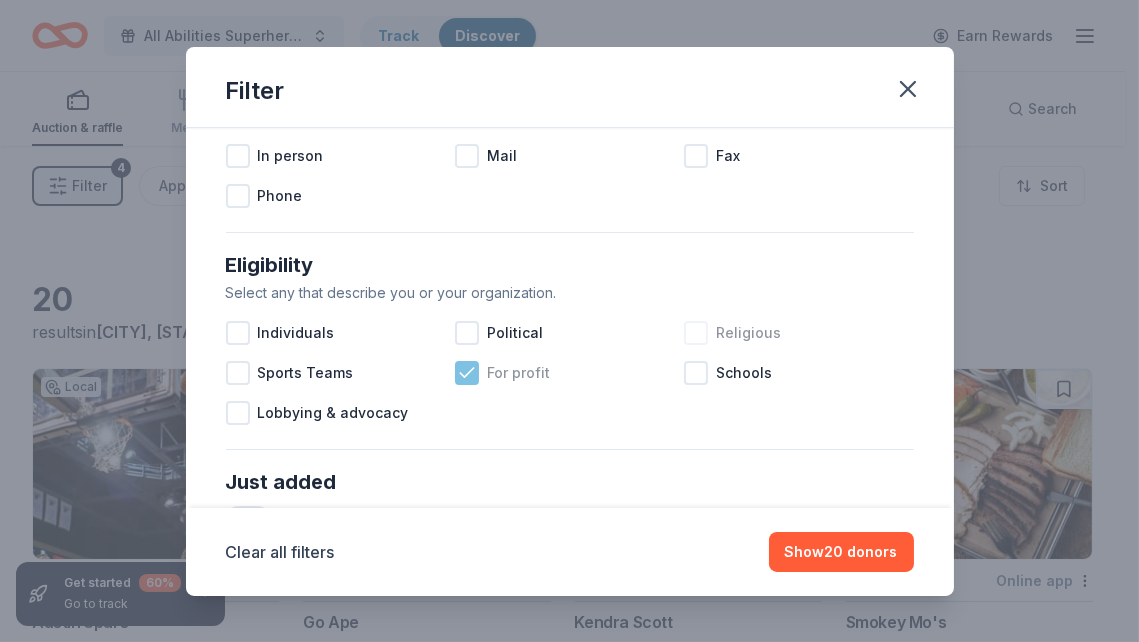 click 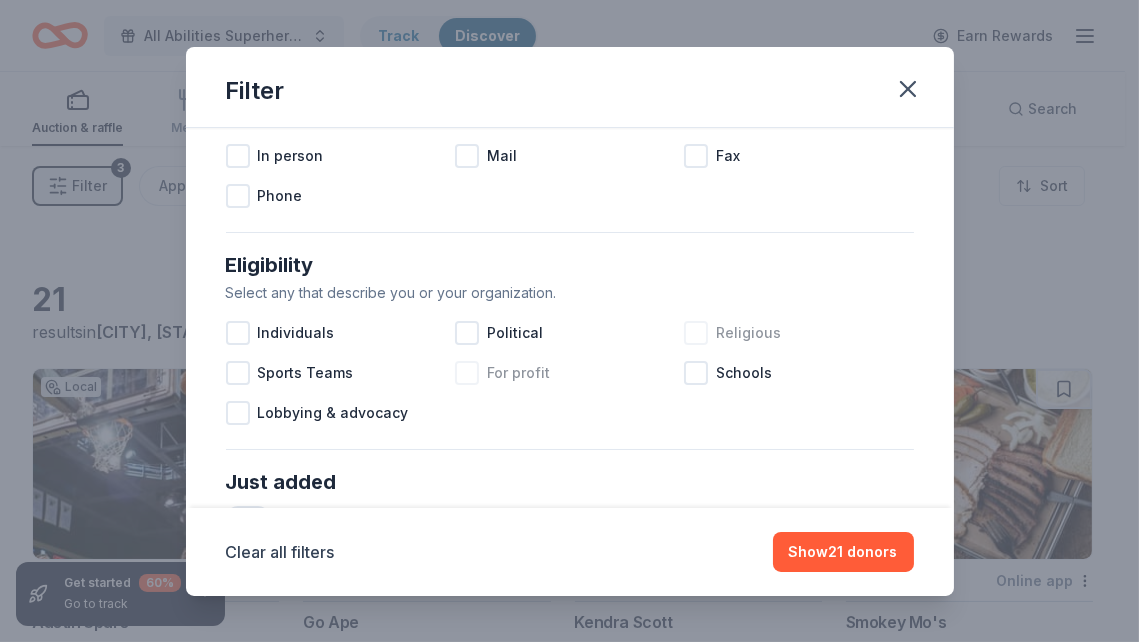 click at bounding box center [696, 333] 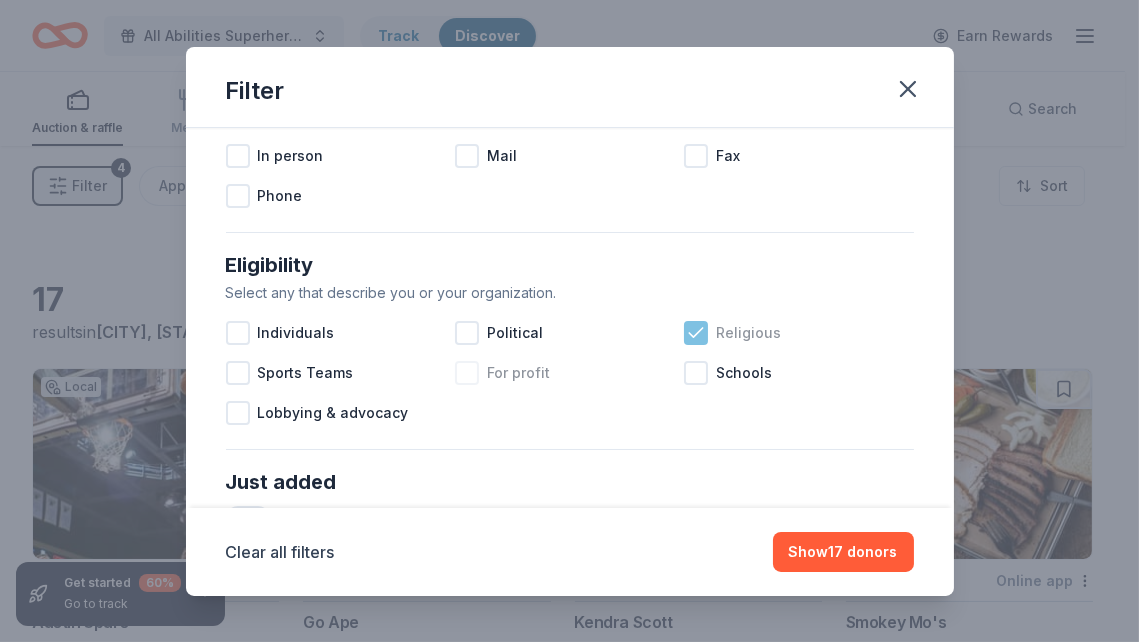 click 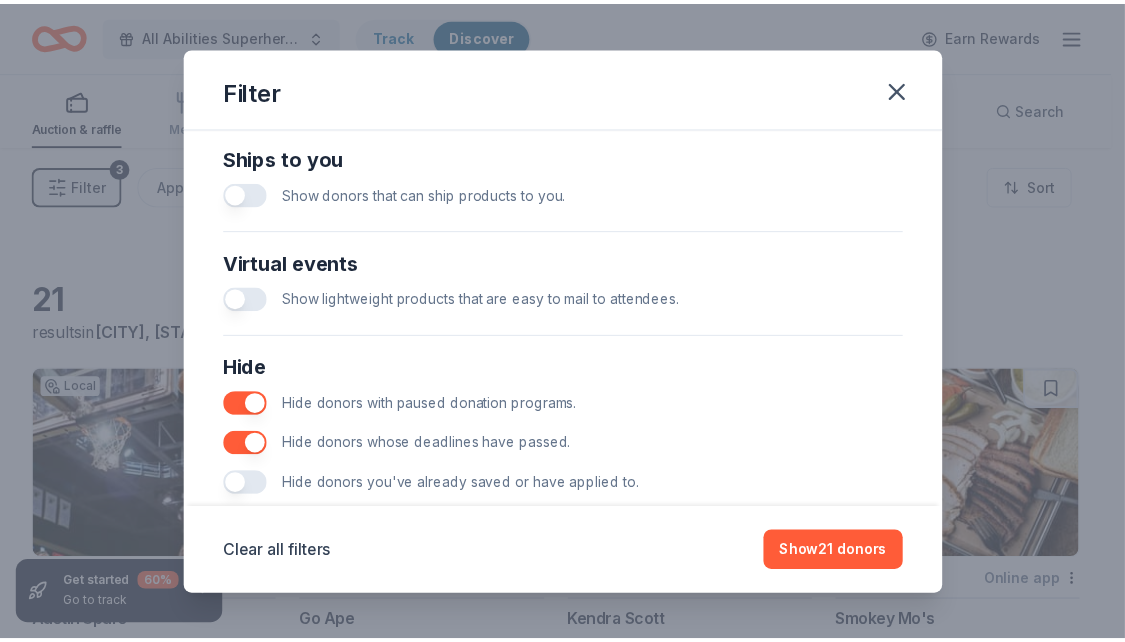 scroll, scrollTop: 937, scrollLeft: 0, axis: vertical 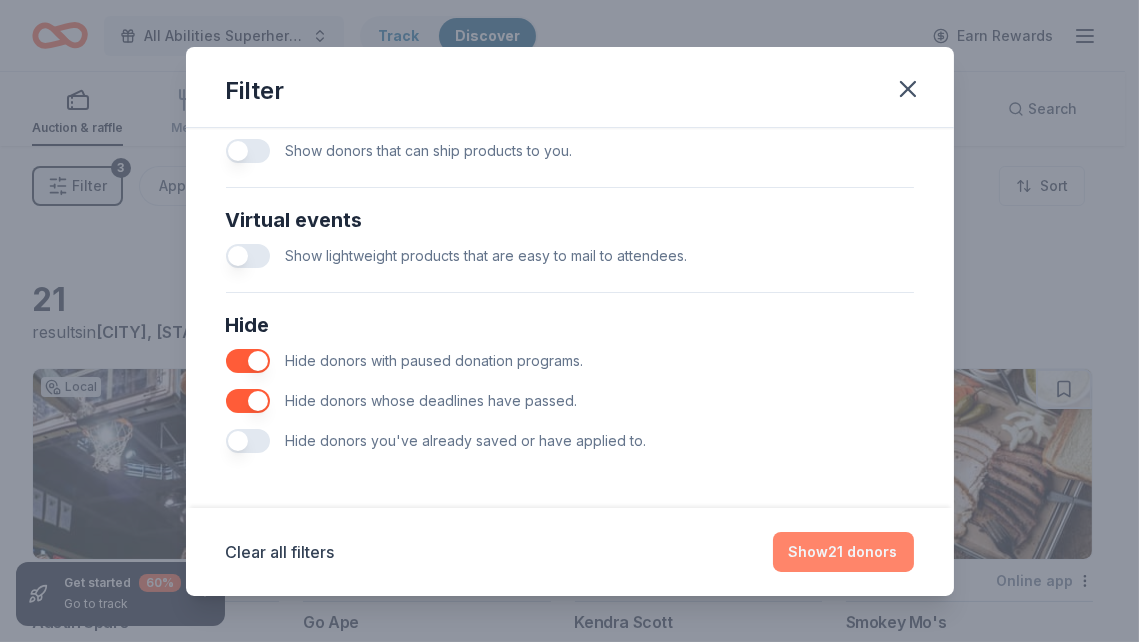 click on "Show  21   donors" at bounding box center [843, 552] 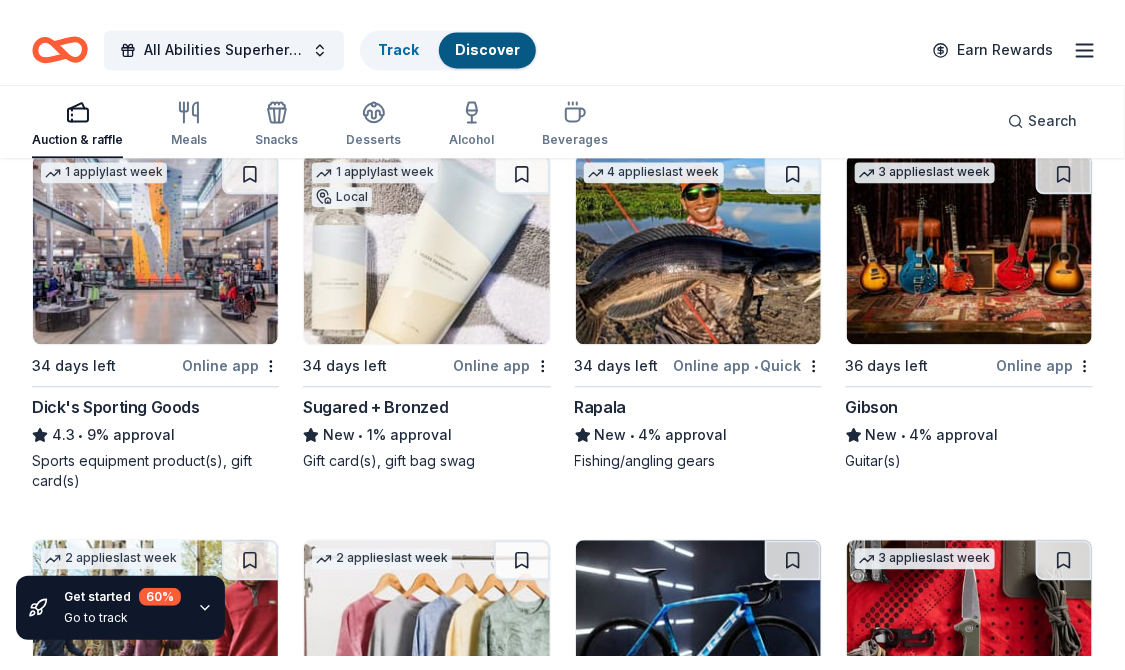 scroll, scrollTop: 1384, scrollLeft: 0, axis: vertical 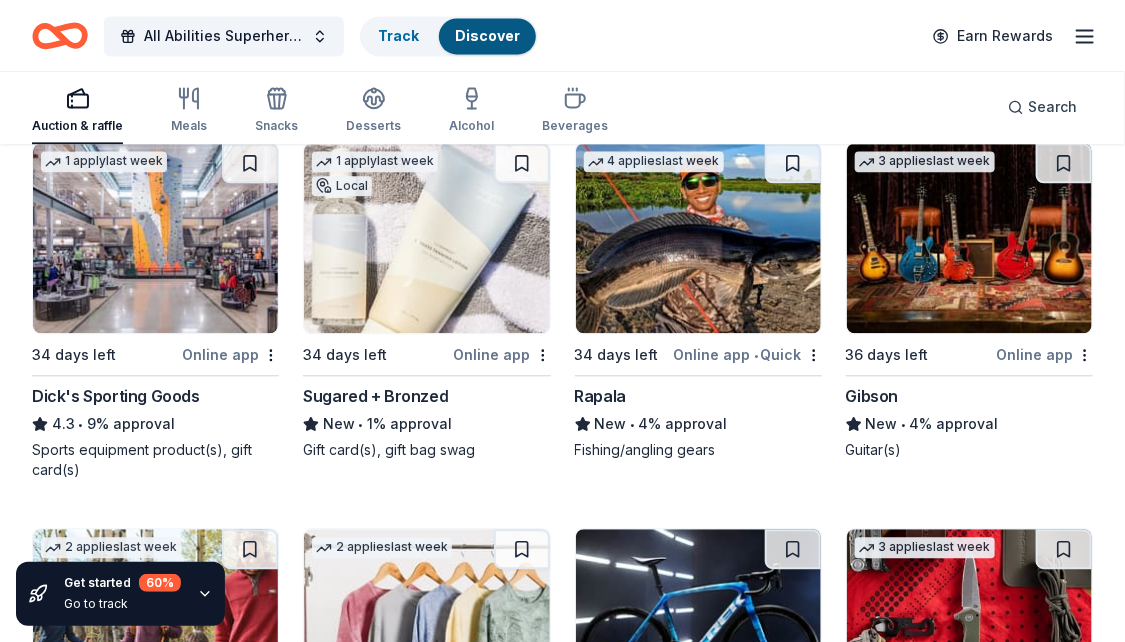 click on "Online app" at bounding box center [230, 354] 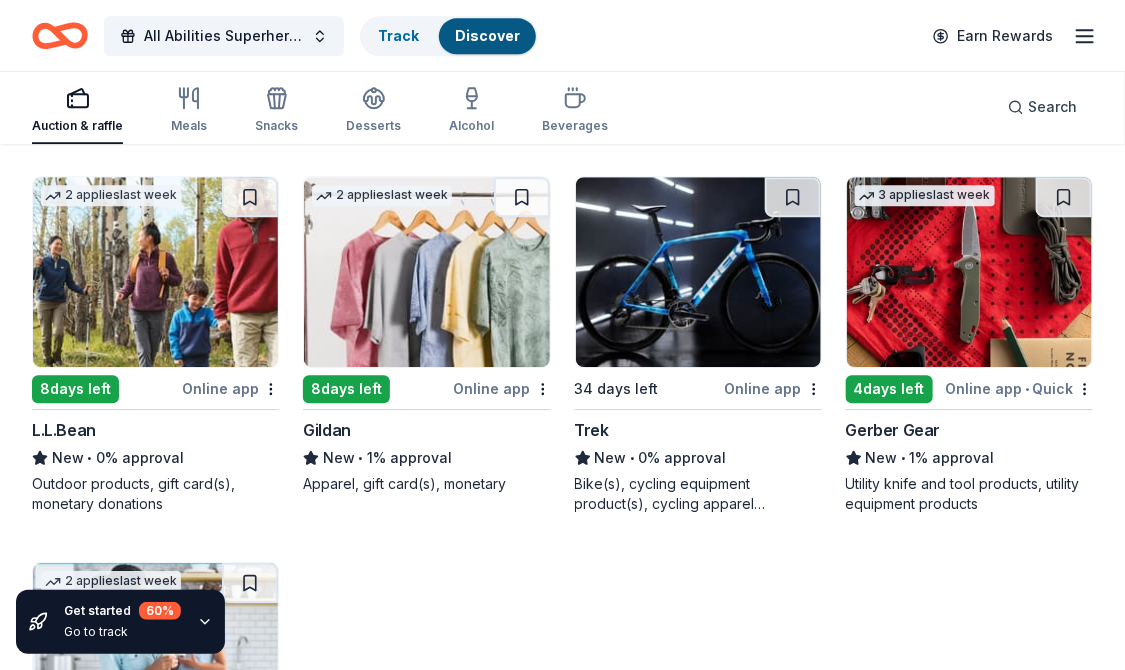 scroll, scrollTop: 1735, scrollLeft: 0, axis: vertical 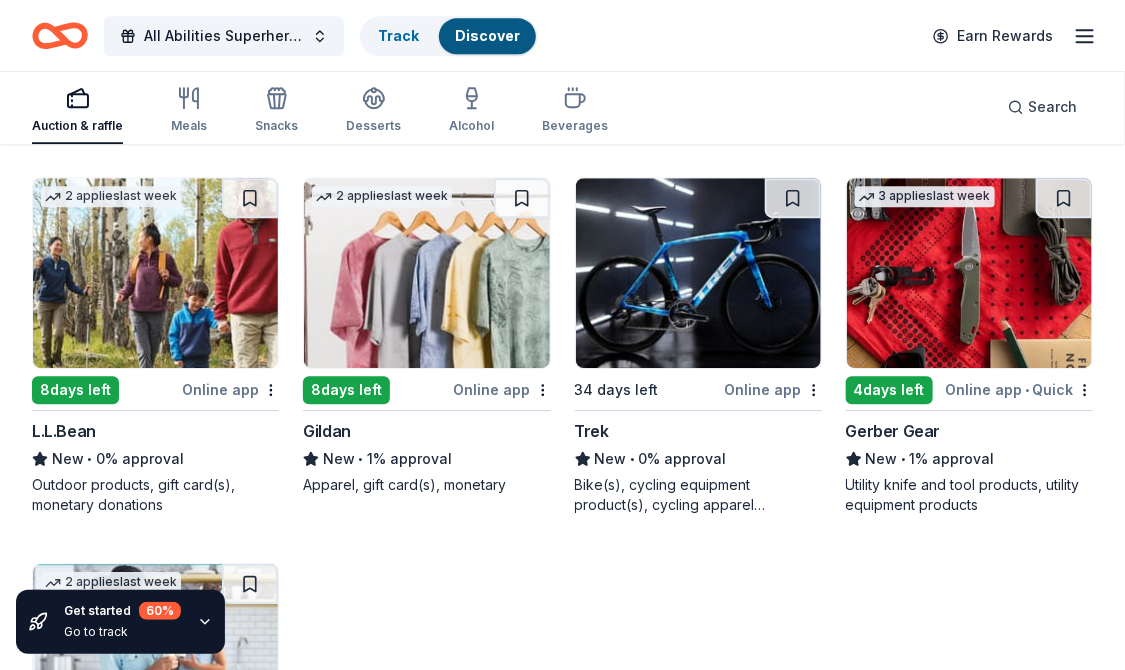 click on "Online app" at bounding box center (230, 389) 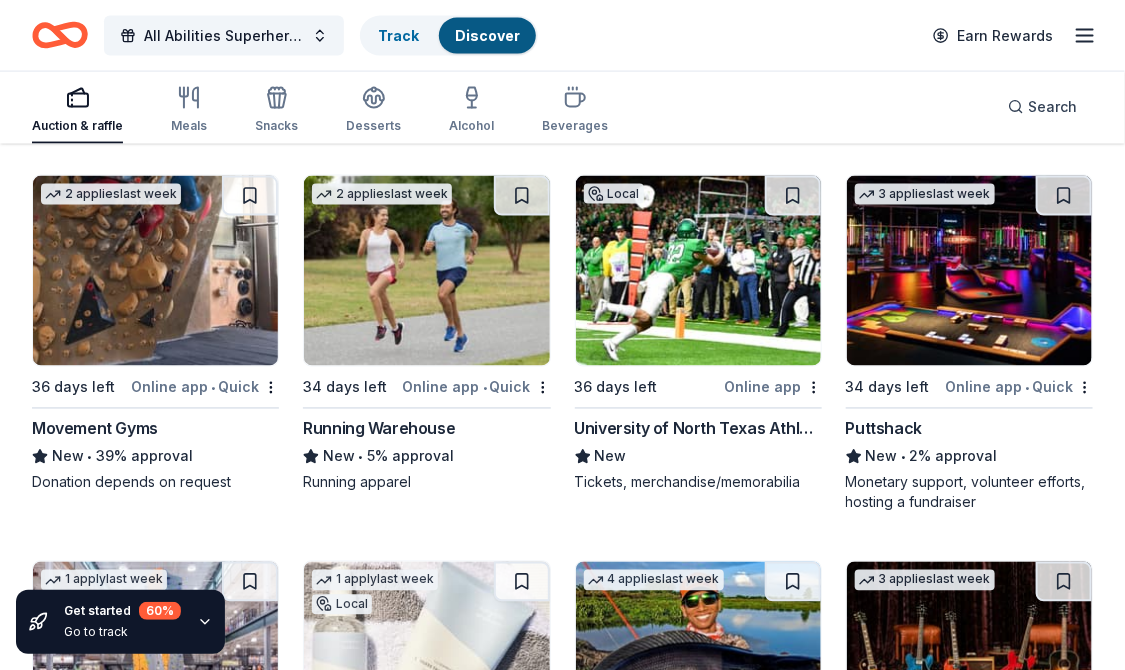 scroll, scrollTop: 956, scrollLeft: 0, axis: vertical 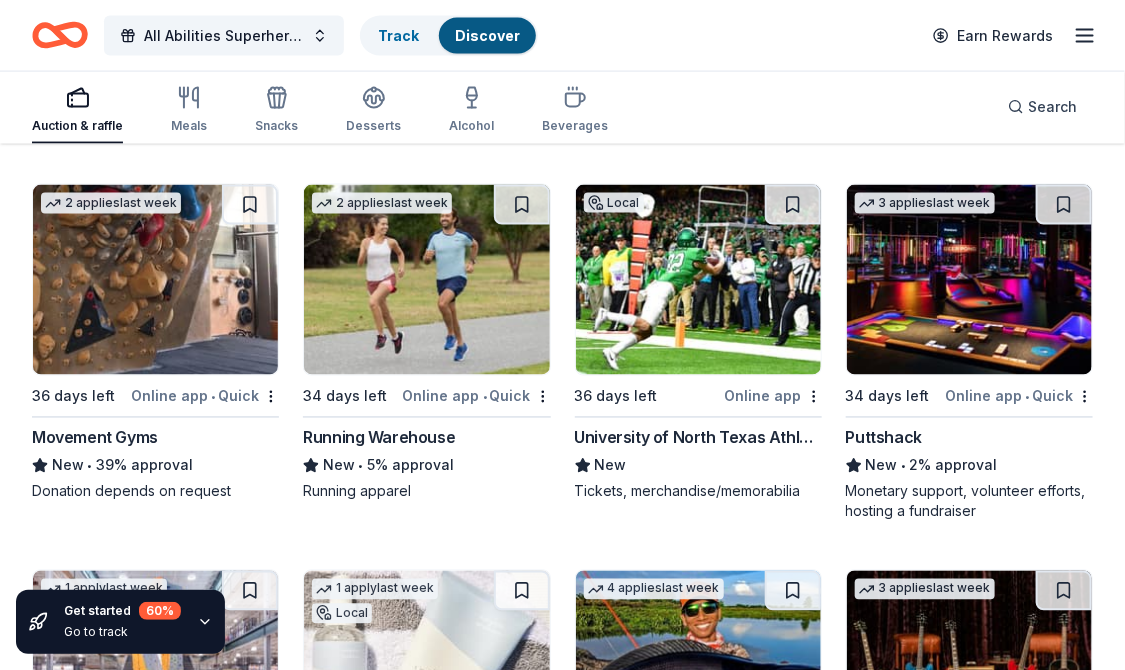 click on "New 5% approval" at bounding box center [426, 466] 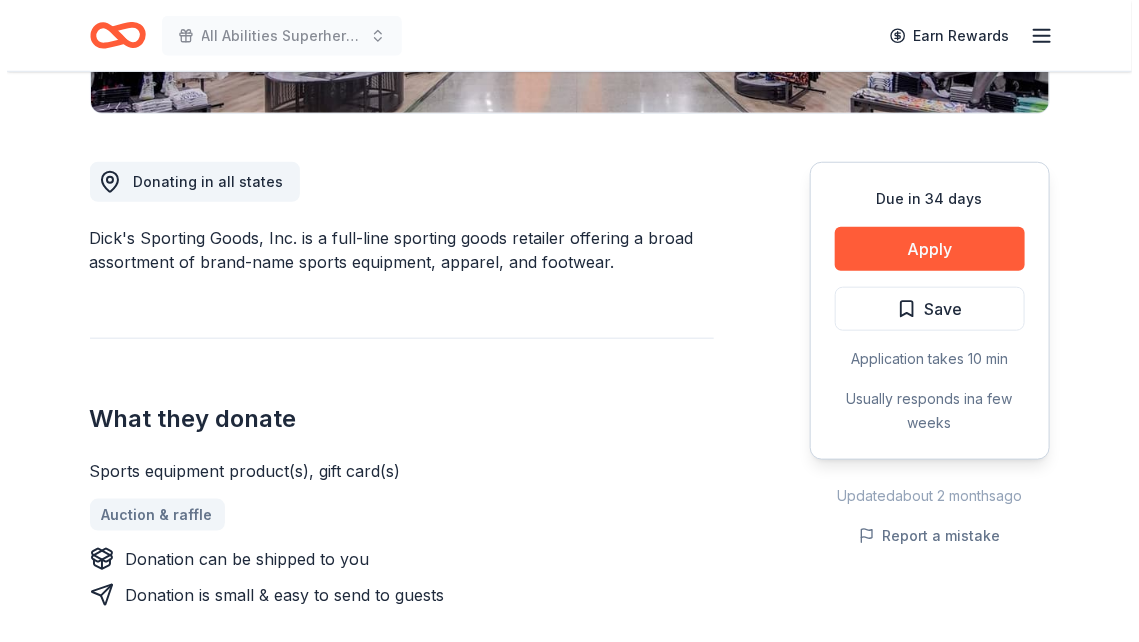 scroll, scrollTop: 585, scrollLeft: 0, axis: vertical 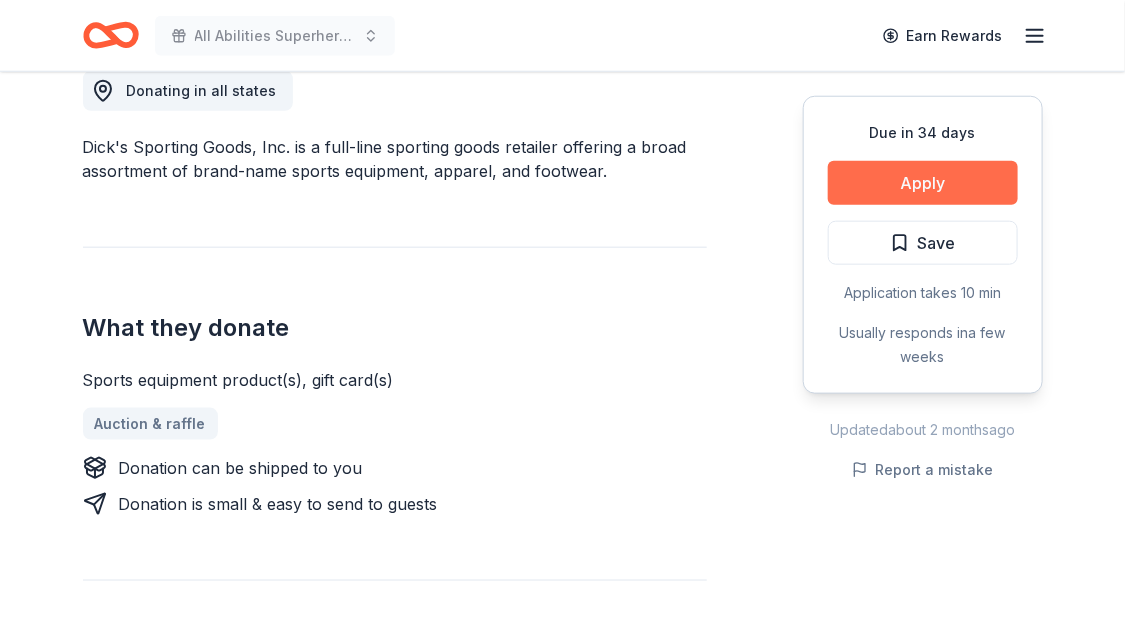 click on "Apply" at bounding box center (923, 183) 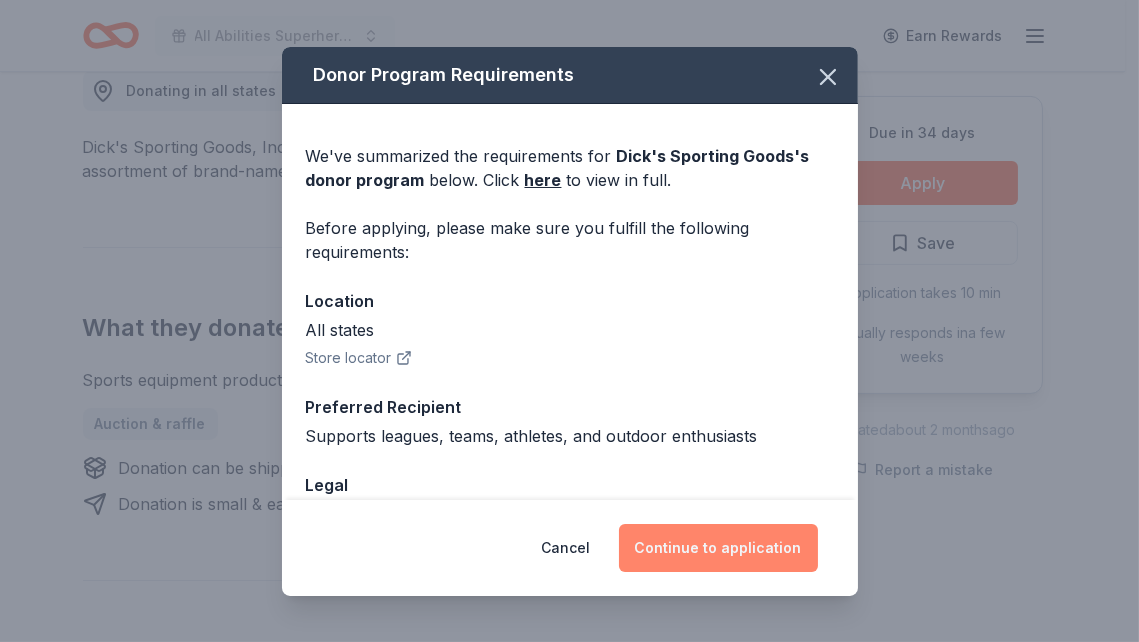 click on "Continue to application" at bounding box center (718, 548) 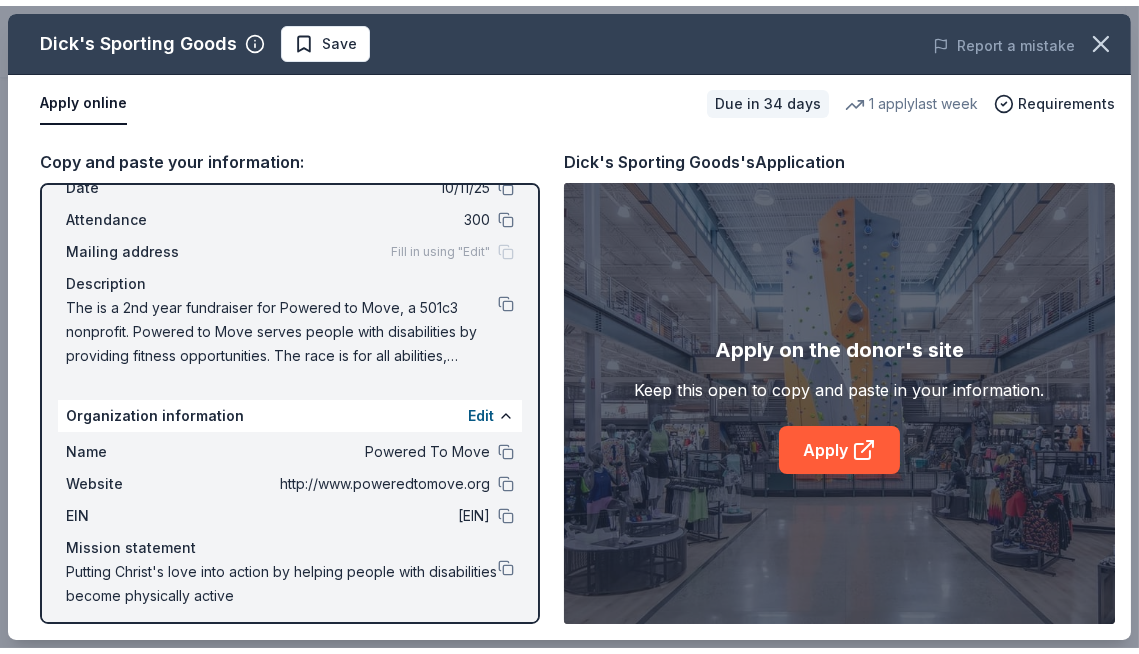 scroll, scrollTop: 106, scrollLeft: 0, axis: vertical 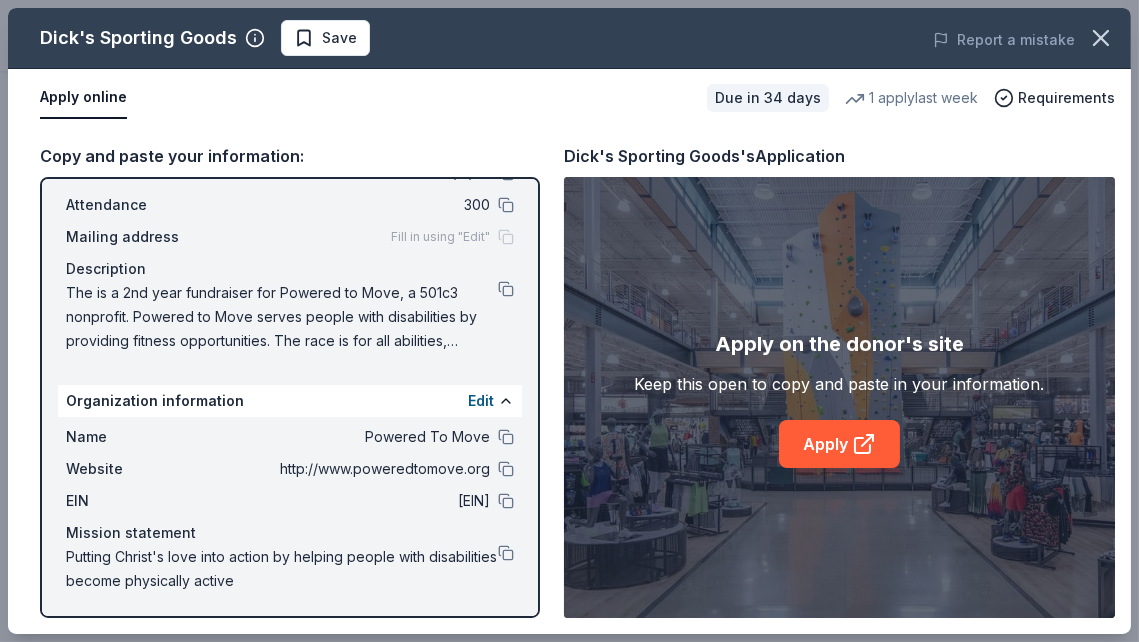 click on "Copy and paste your information:" at bounding box center [290, 156] 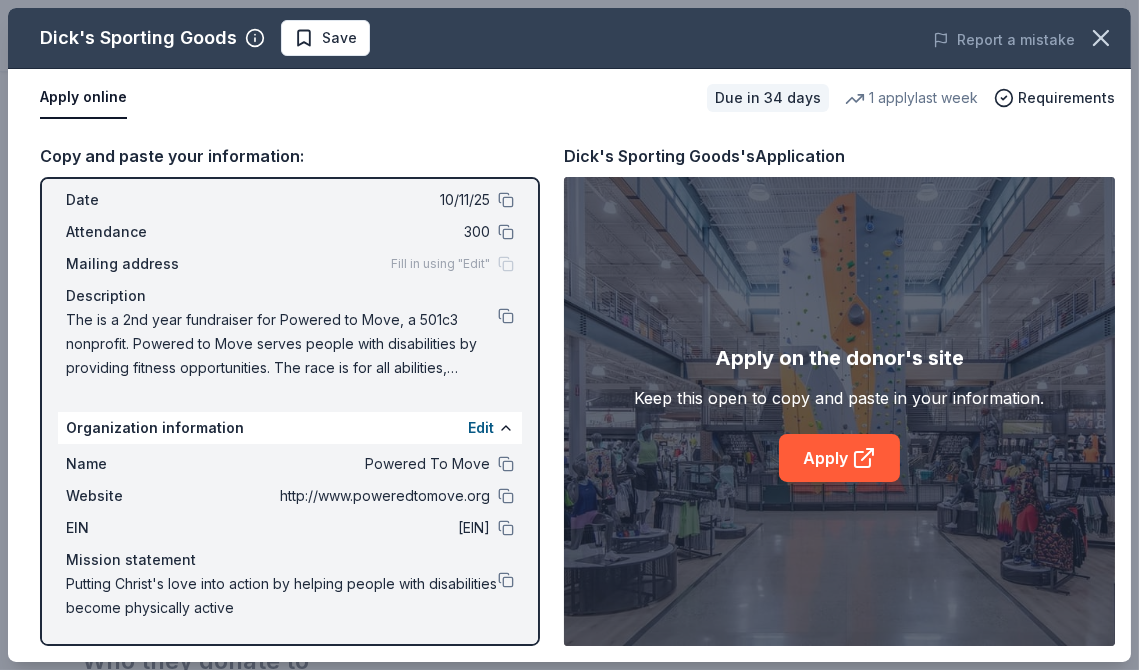 scroll, scrollTop: 78, scrollLeft: 0, axis: vertical 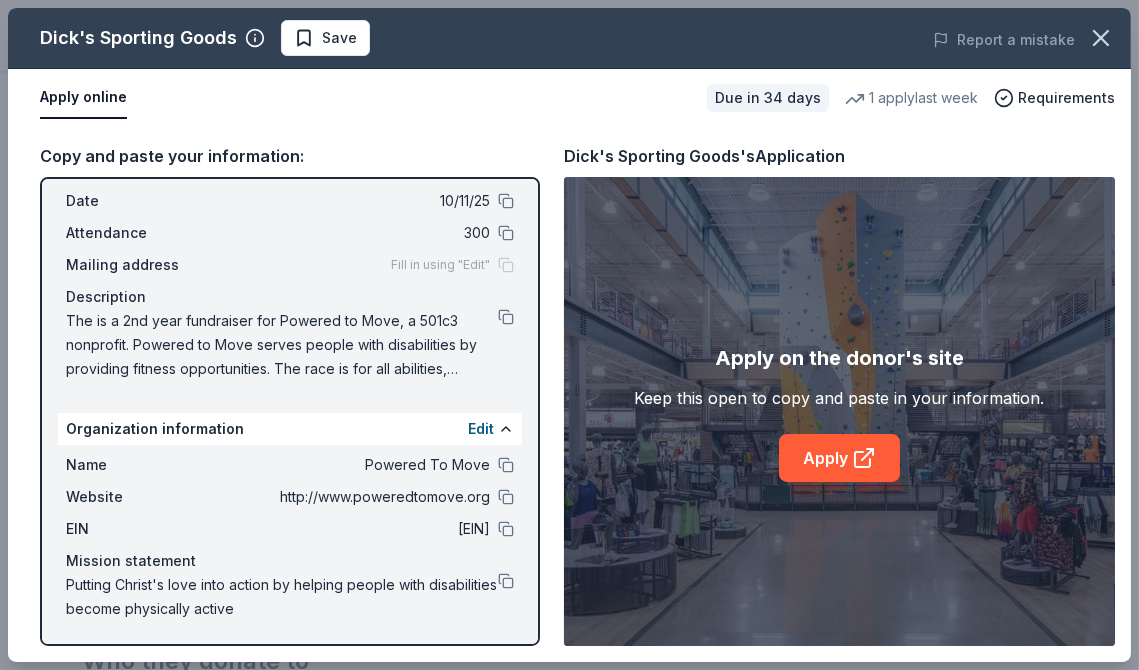 click on "Fill in using "Edit"" at bounding box center [452, 265] 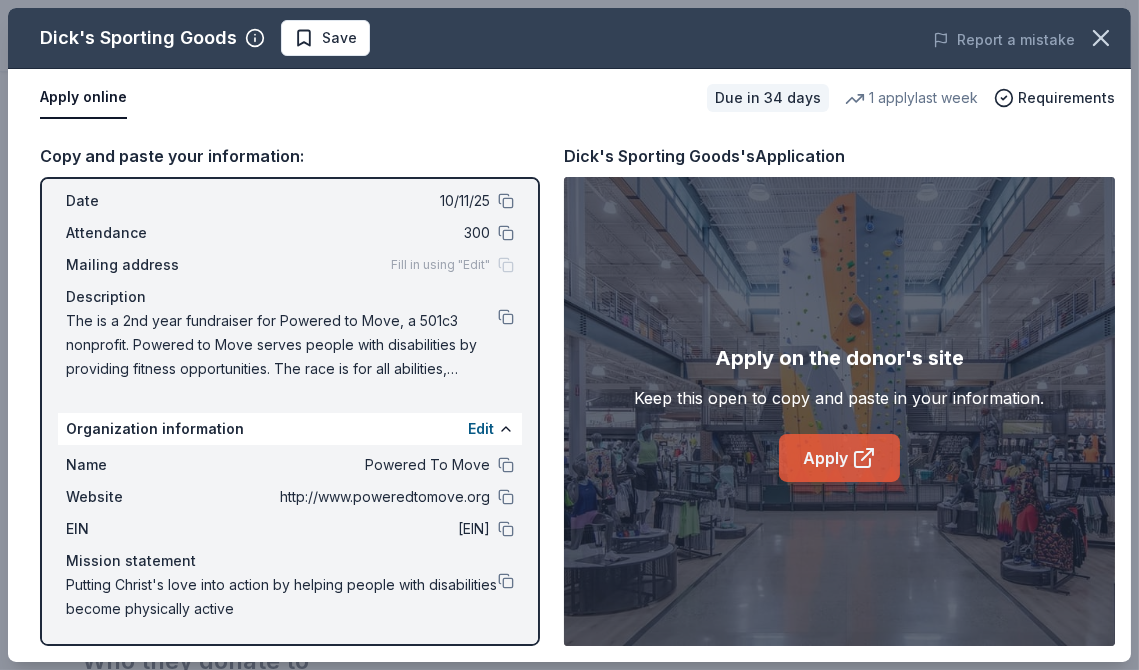 click 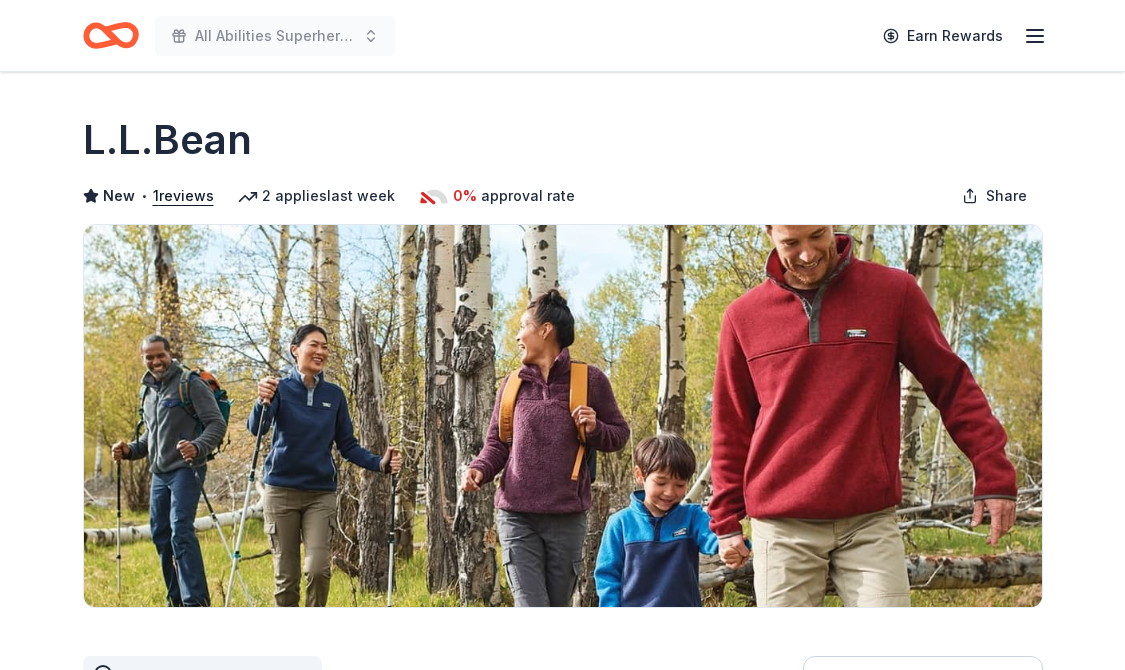 scroll, scrollTop: 0, scrollLeft: 0, axis: both 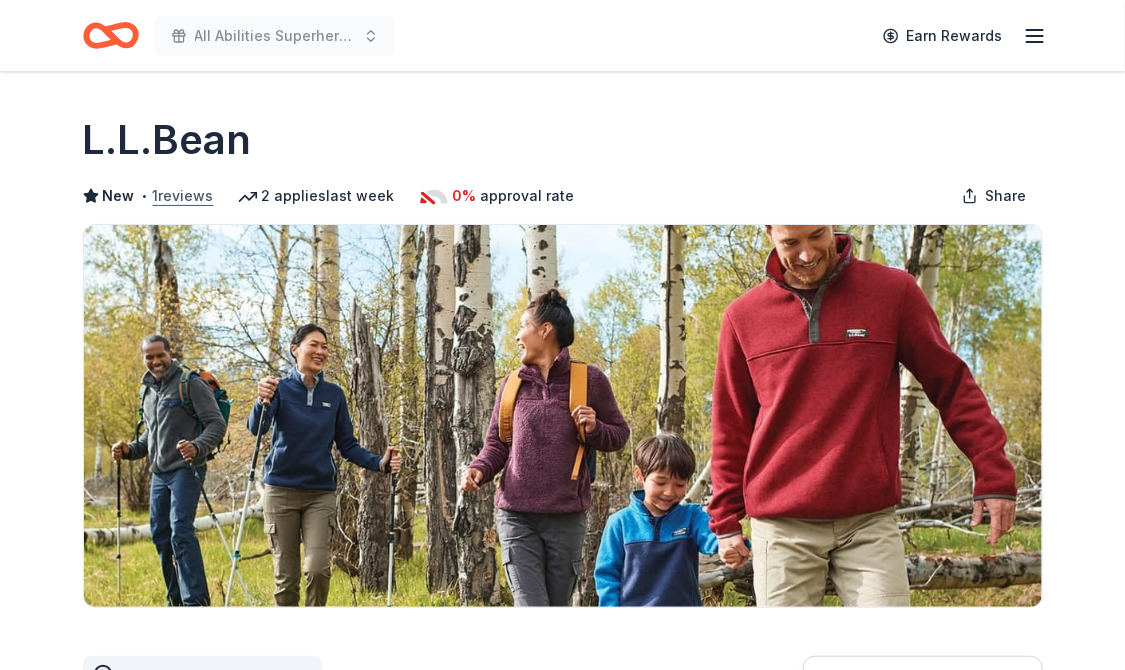 click on "1  reviews" at bounding box center (183, 196) 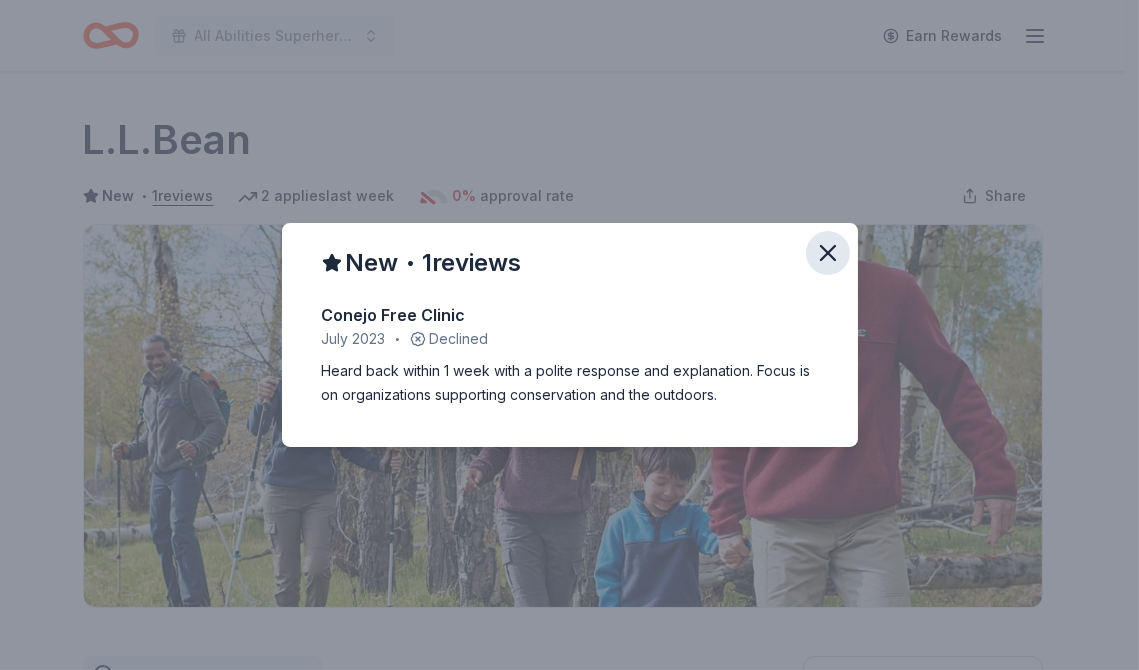 click 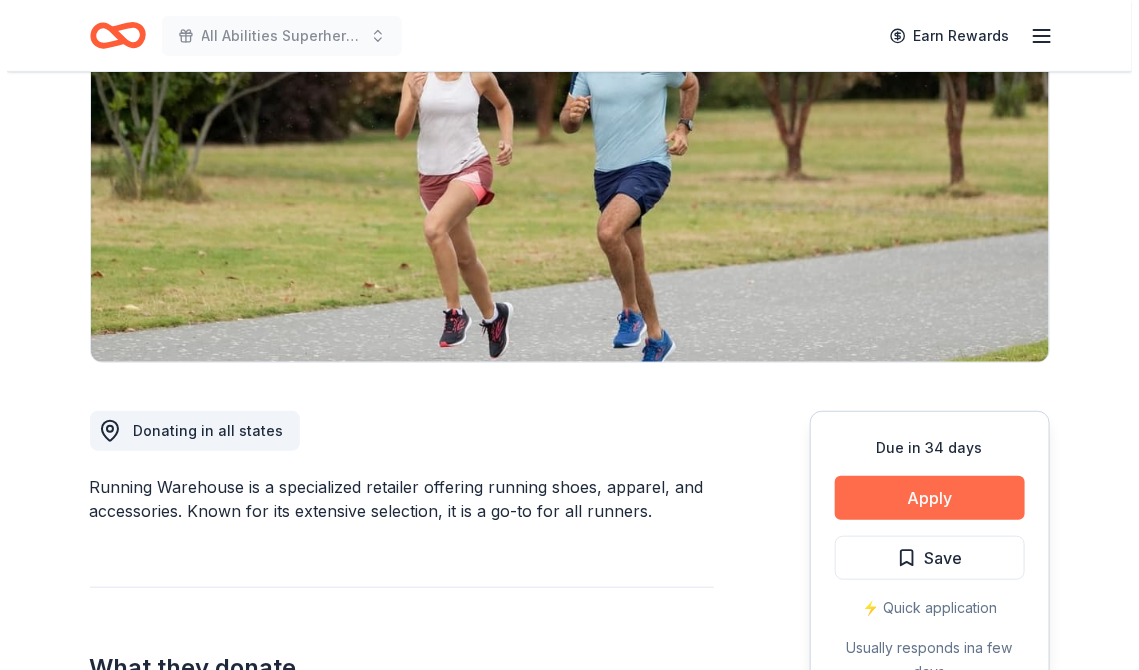 scroll, scrollTop: 239, scrollLeft: 0, axis: vertical 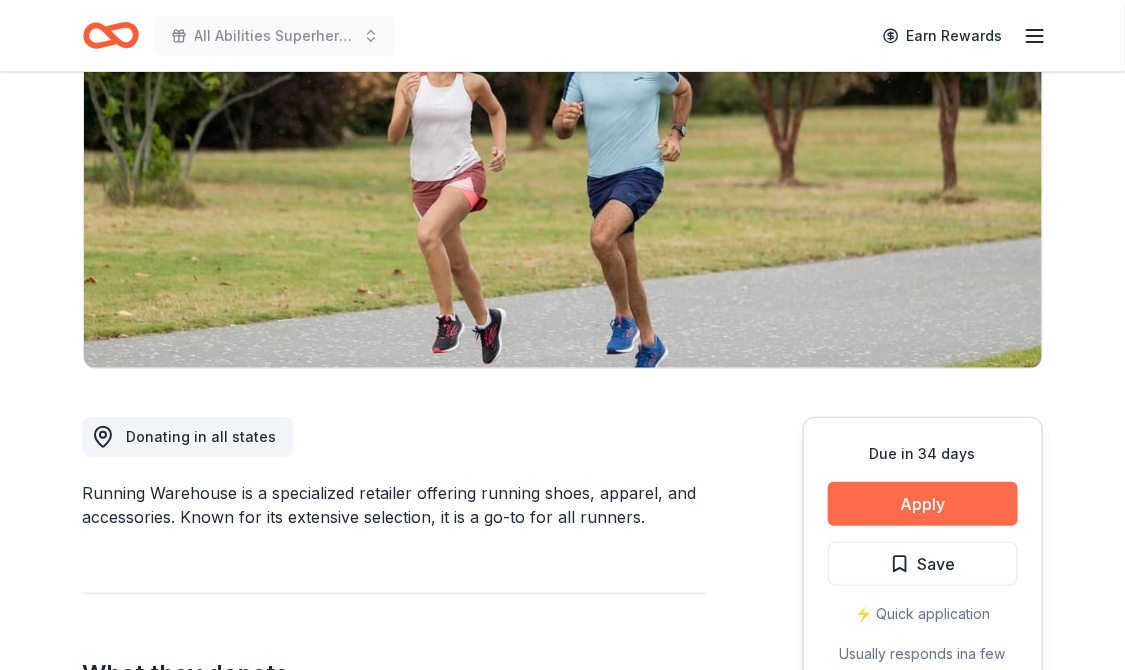 click on "Apply" at bounding box center (923, 504) 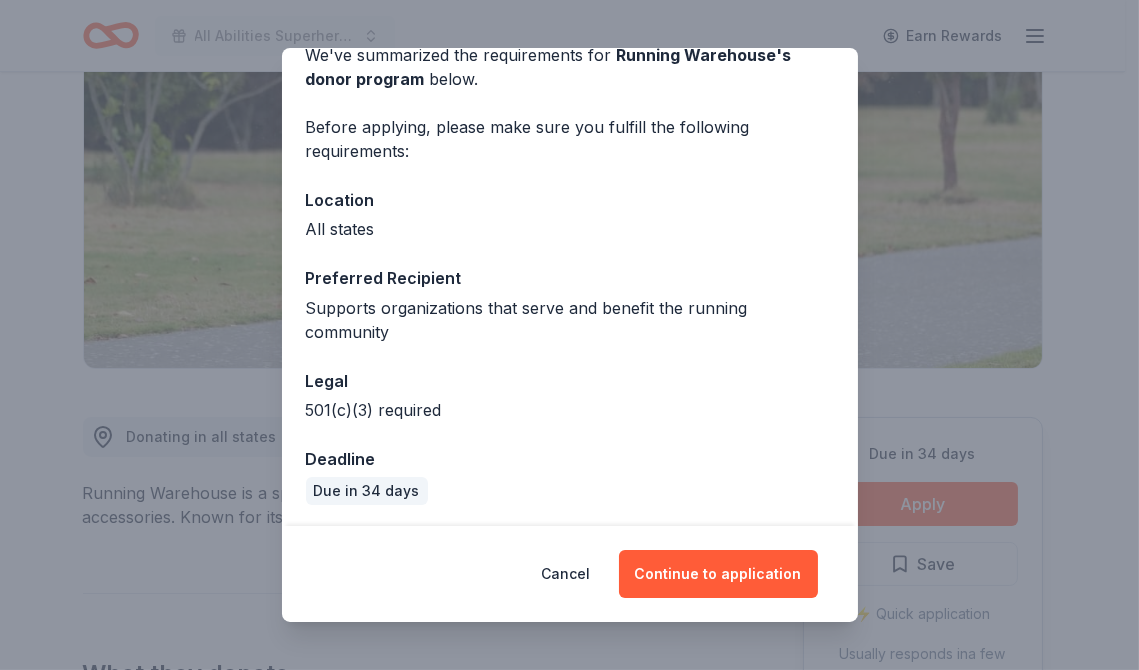 scroll, scrollTop: 104, scrollLeft: 0, axis: vertical 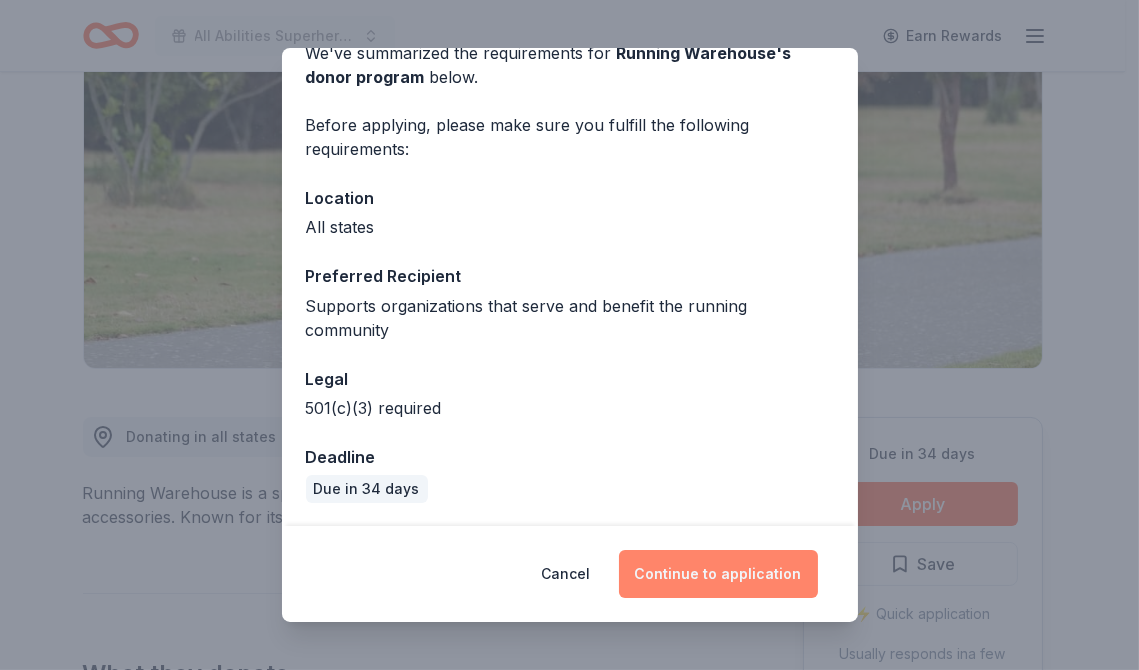 click on "Continue to application" at bounding box center (718, 574) 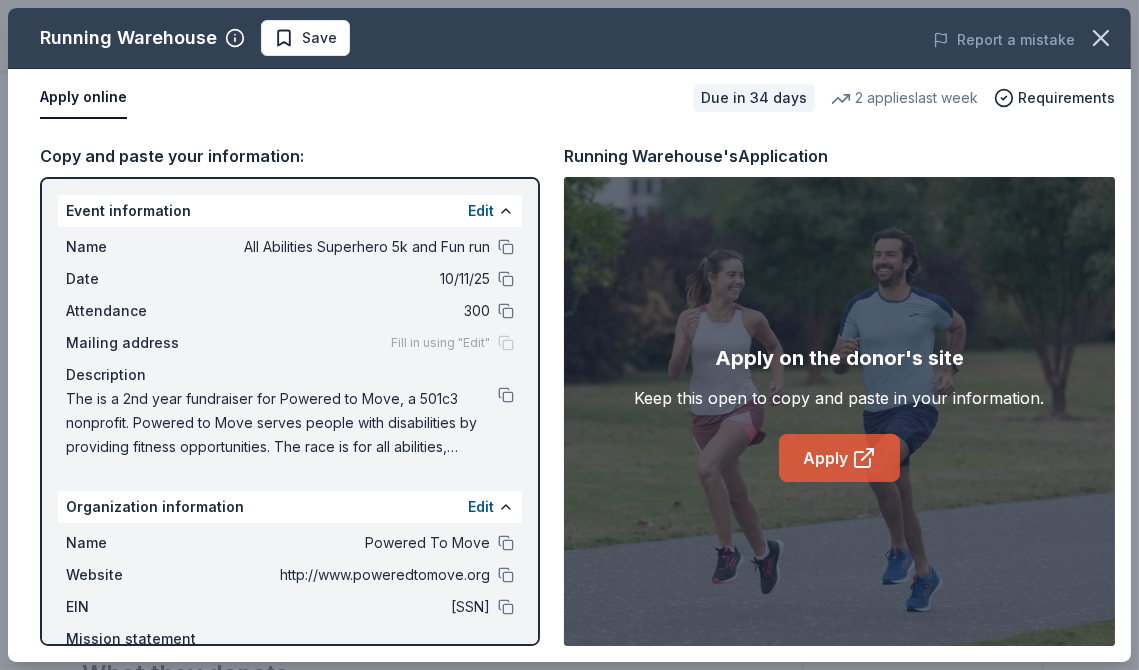 click on "Apply" at bounding box center [839, 458] 